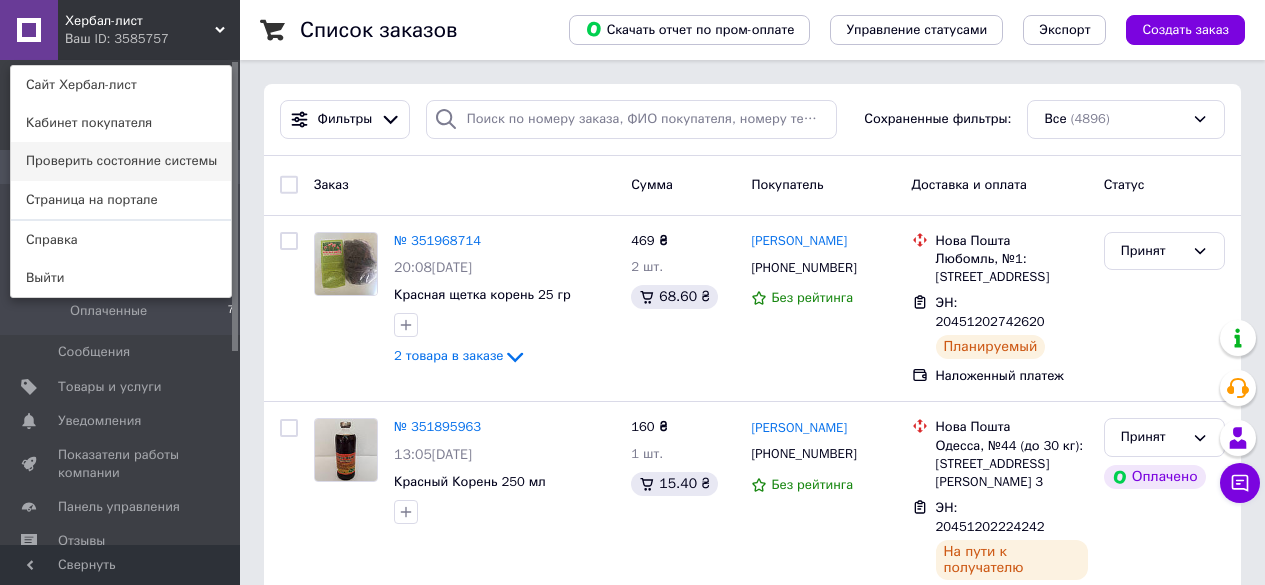 scroll, scrollTop: 0, scrollLeft: 0, axis: both 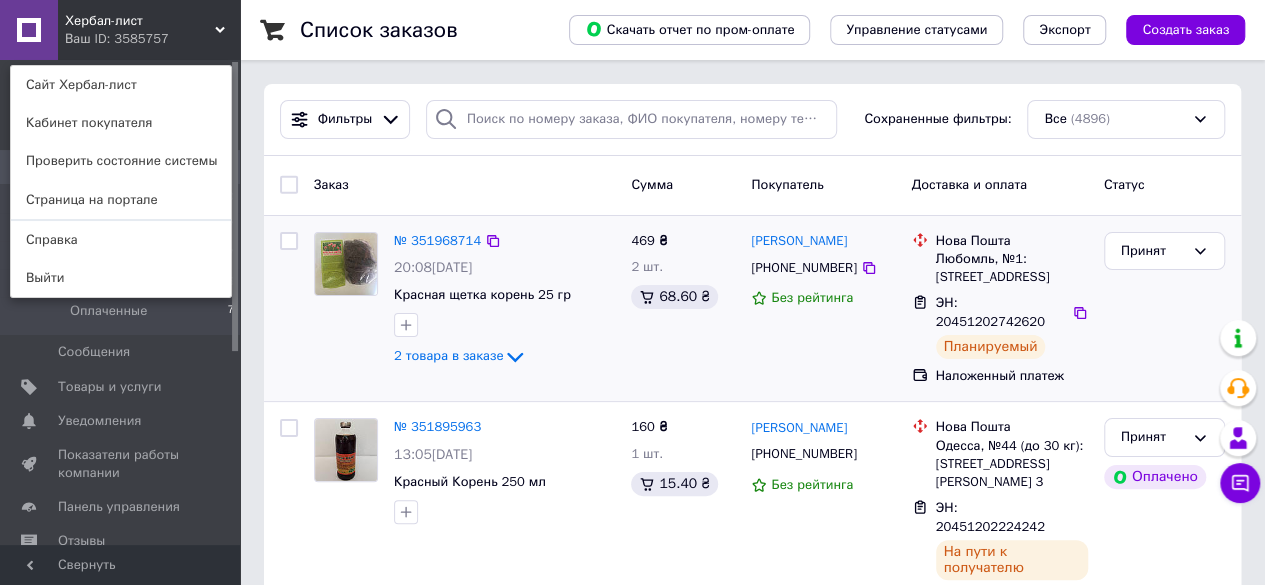click on "№ 351968714 20:08[DATE] Красная щетка корень 25 гр 2 товара в заказе 469 ₴ 2 шт. 68.60 ₴ [PERSON_NAME] [PHONE_NUMBER] Без рейтинга Нова Пошта Любомль, №1: [STREET_ADDRESS] ЭН: 20451202742620 Планируемый Наложенный платеж Принят" at bounding box center [752, 309] 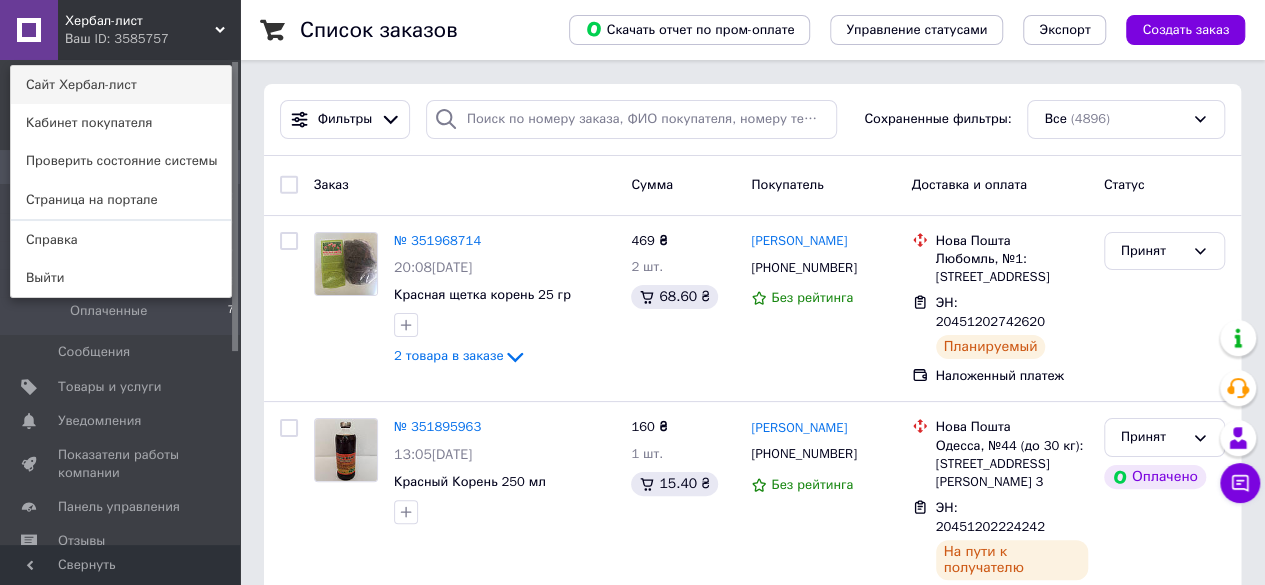 click on "Сайт Хербал-лист" at bounding box center (121, 85) 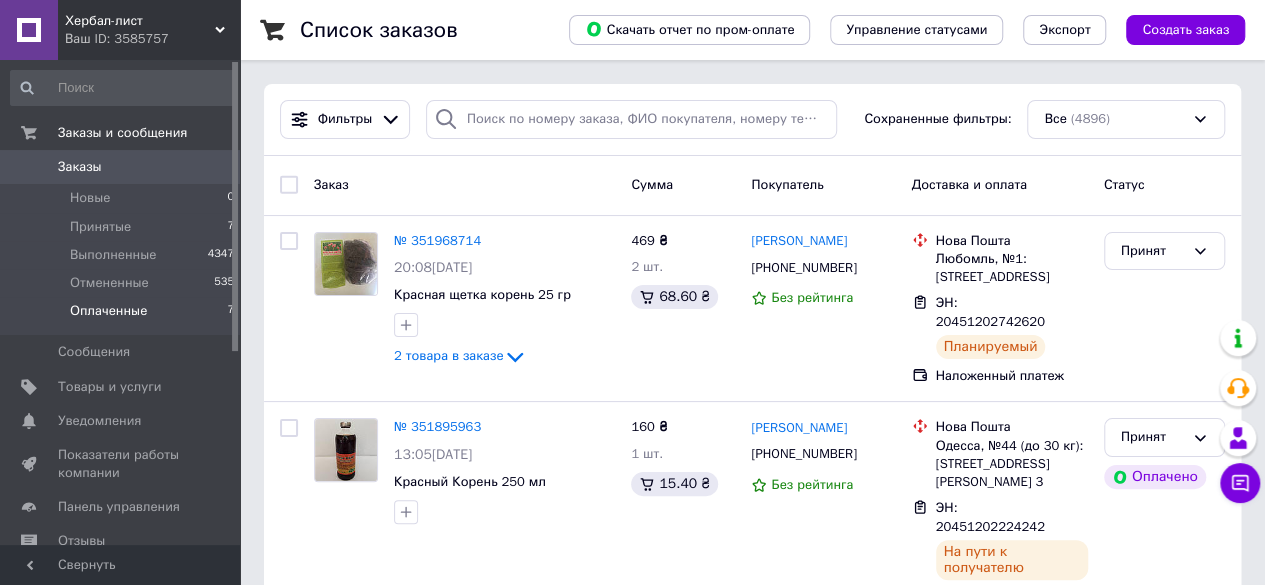 click on "Оплаченные 7" at bounding box center [123, 316] 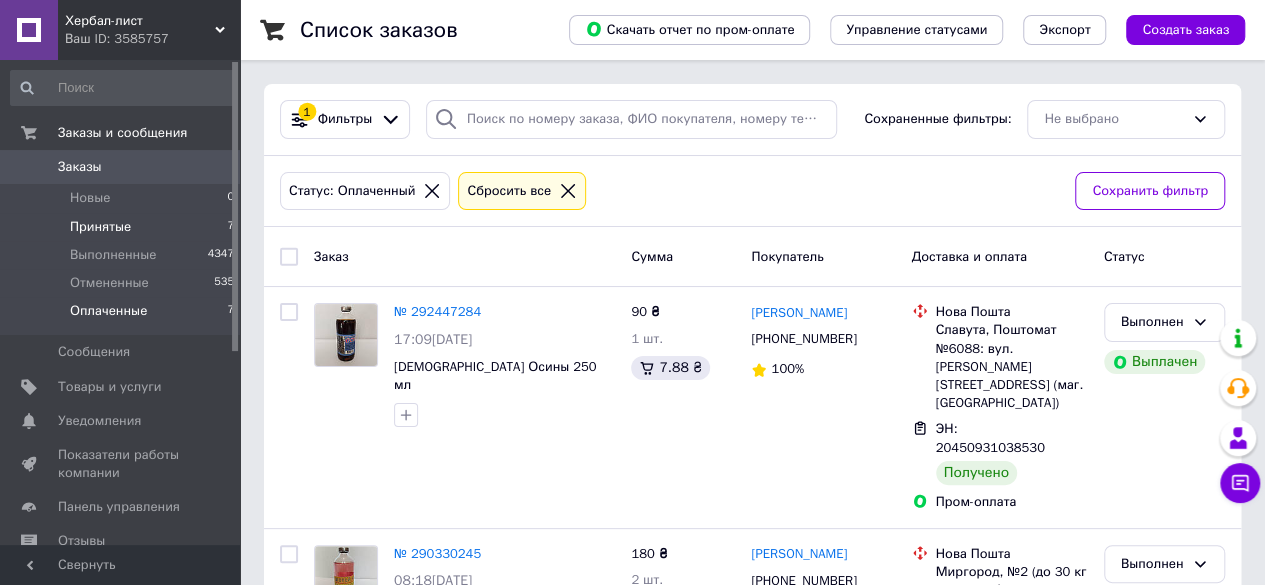click on "Принятые 7" at bounding box center (123, 227) 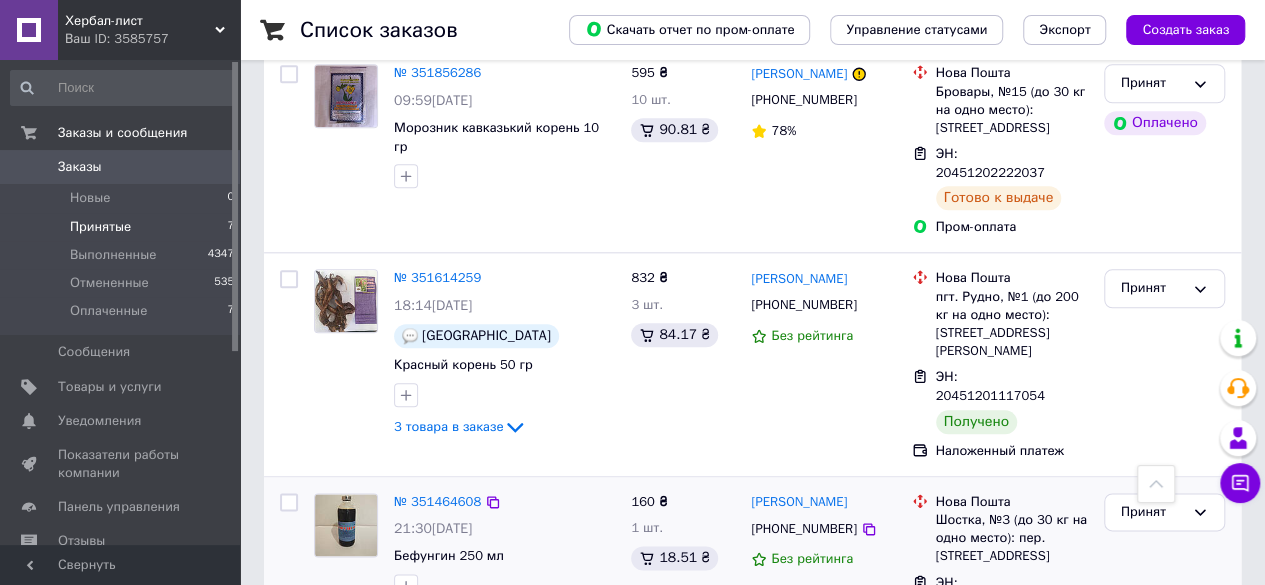 scroll, scrollTop: 978, scrollLeft: 0, axis: vertical 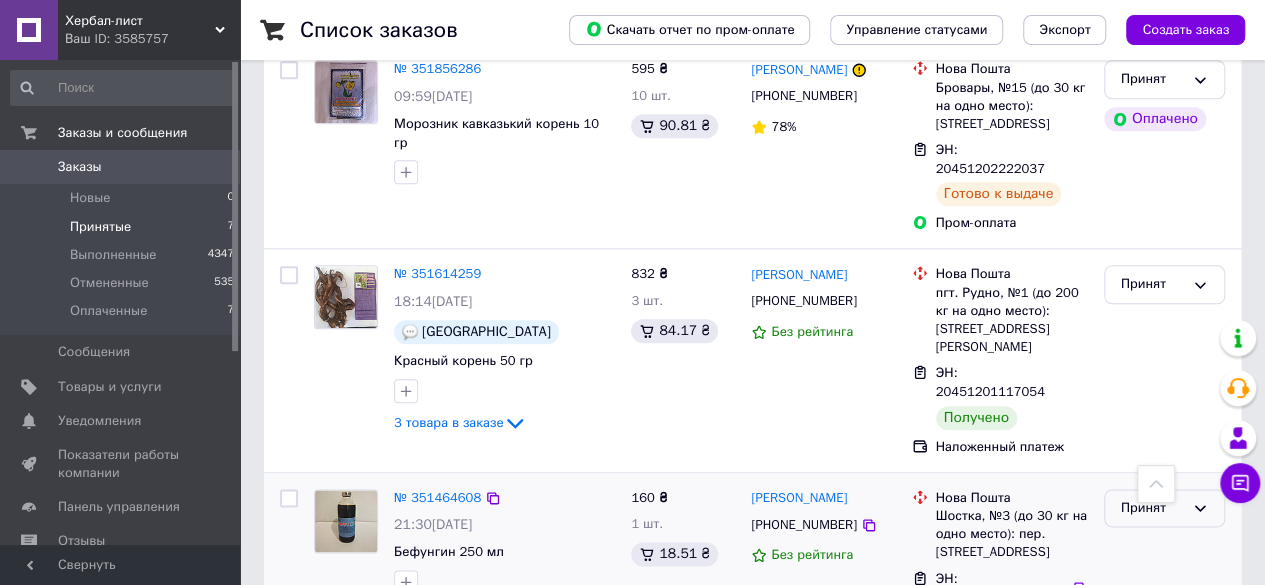 click on "Принят" at bounding box center (1164, 508) 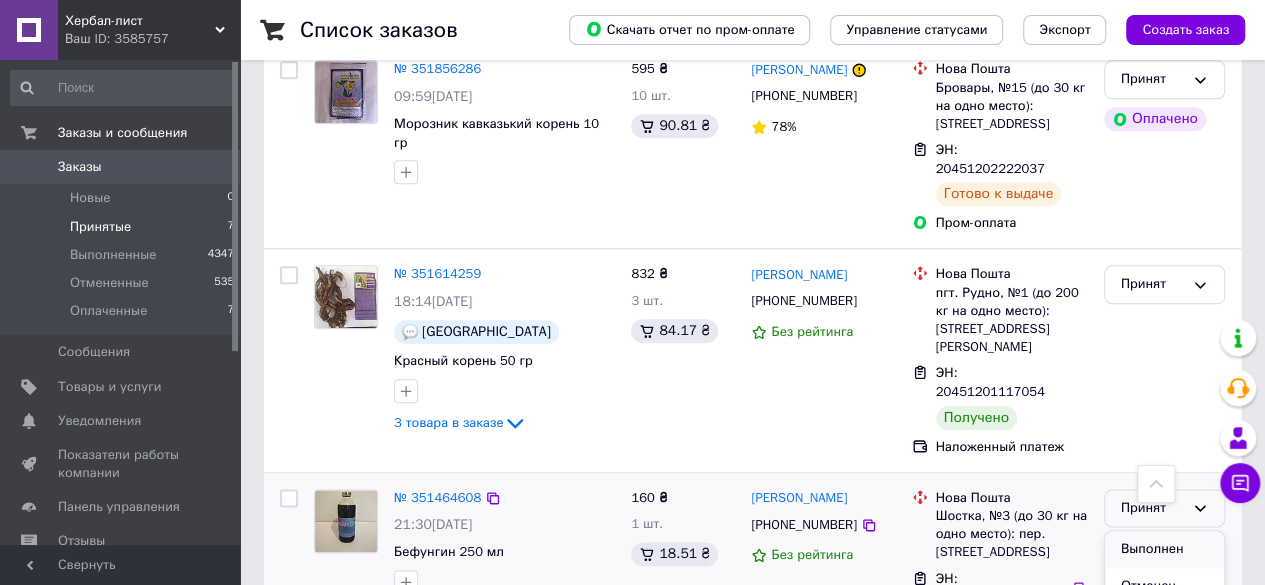 click on "Выполнен" at bounding box center (1164, 549) 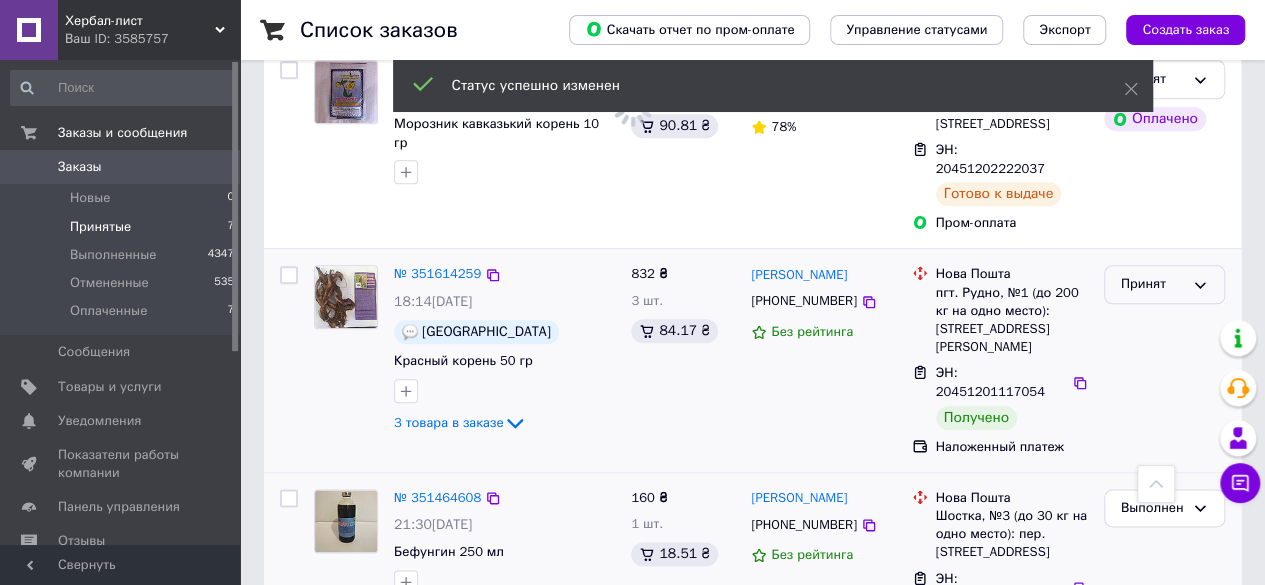 click on "Принят" at bounding box center [1152, 284] 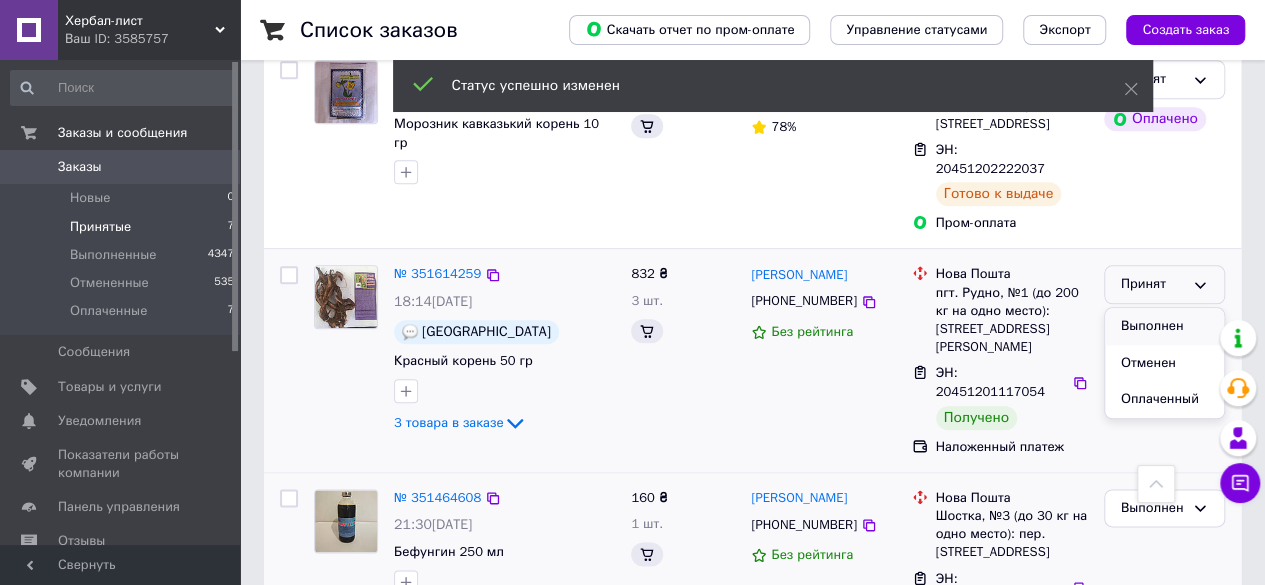 click on "Выполнен" at bounding box center [1164, 326] 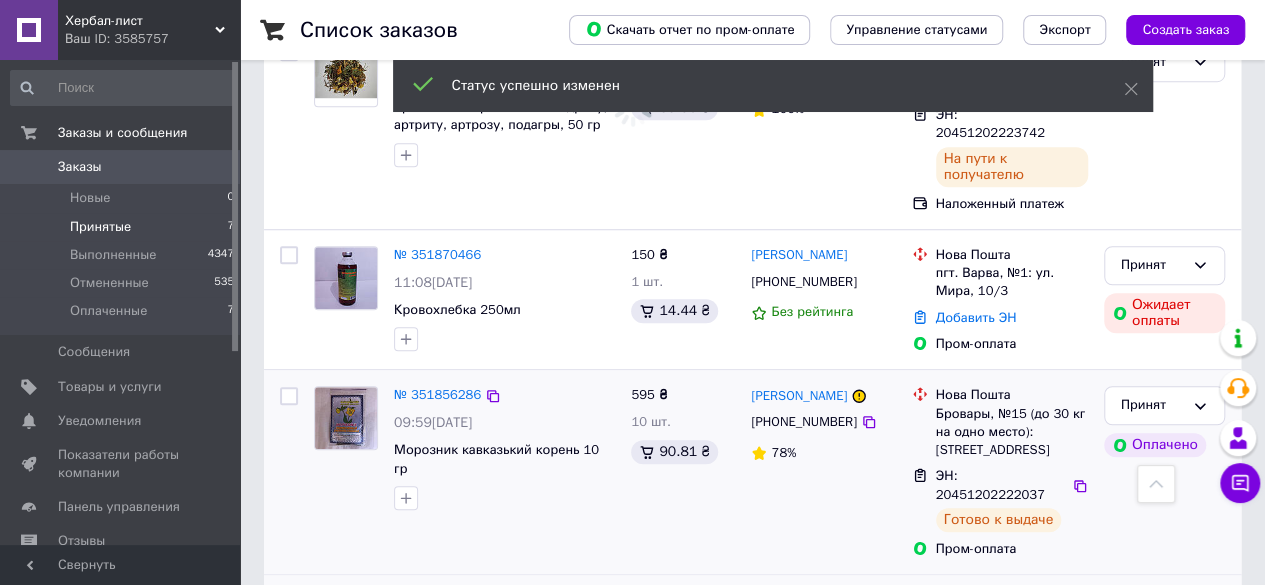 scroll, scrollTop: 578, scrollLeft: 0, axis: vertical 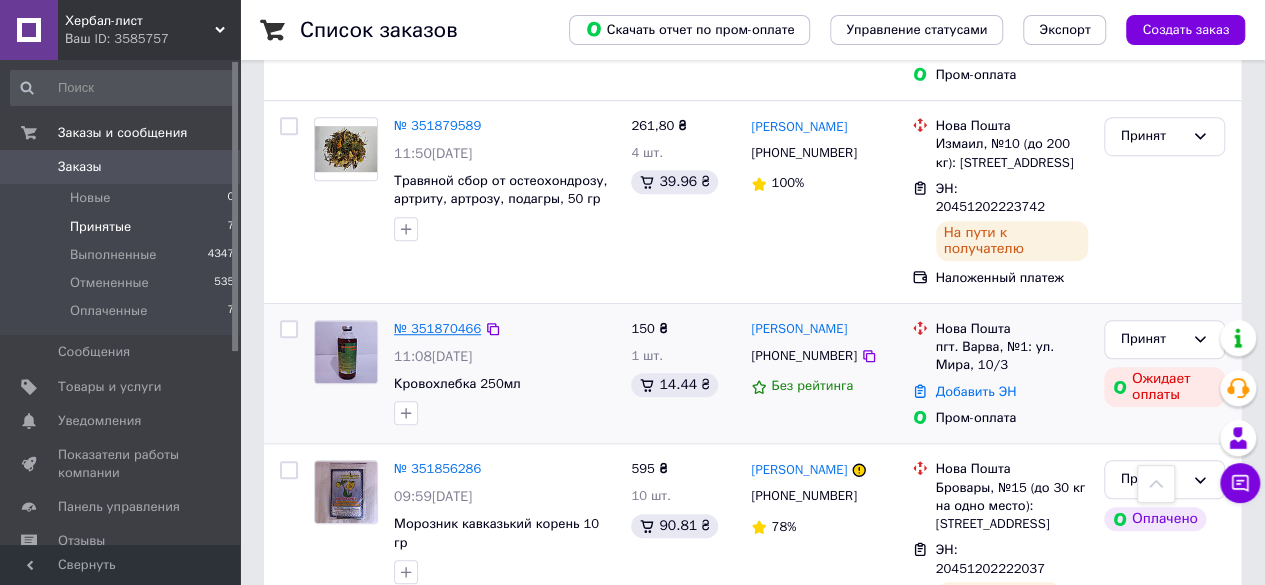 click on "№ 351870466" at bounding box center (437, 328) 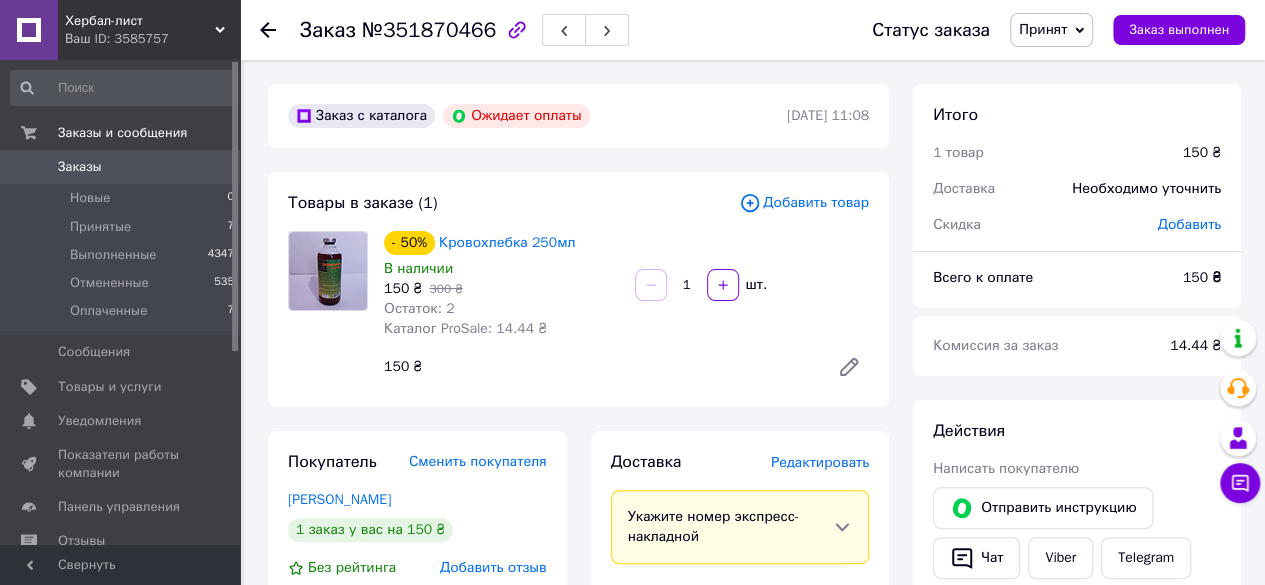 scroll, scrollTop: 400, scrollLeft: 0, axis: vertical 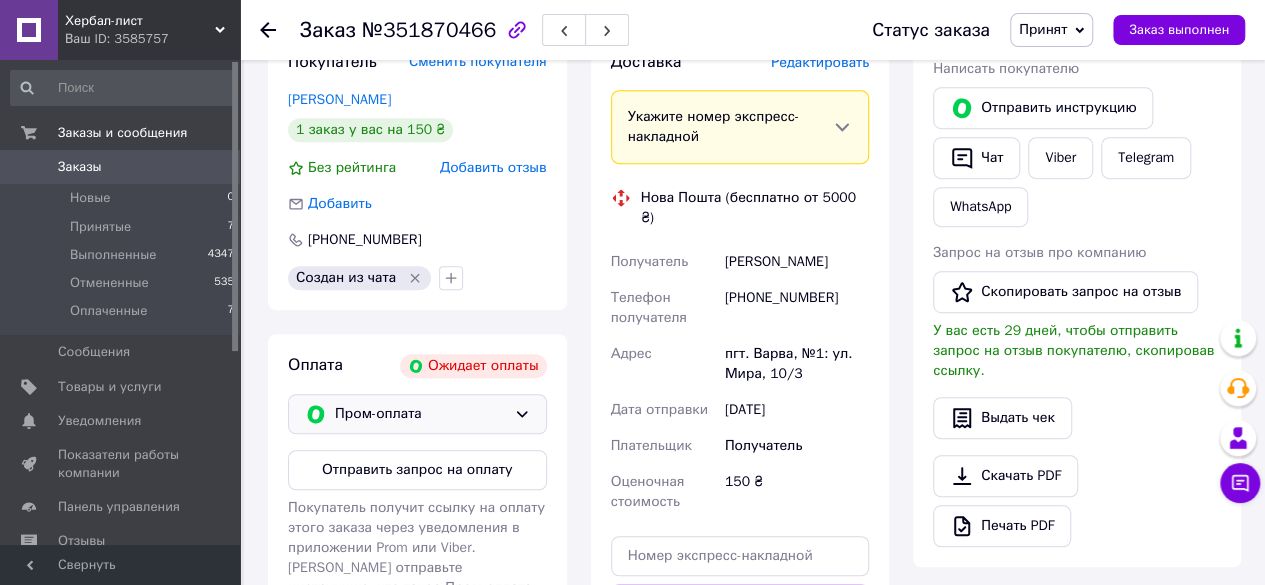 click on "Пром-оплата" at bounding box center [420, 414] 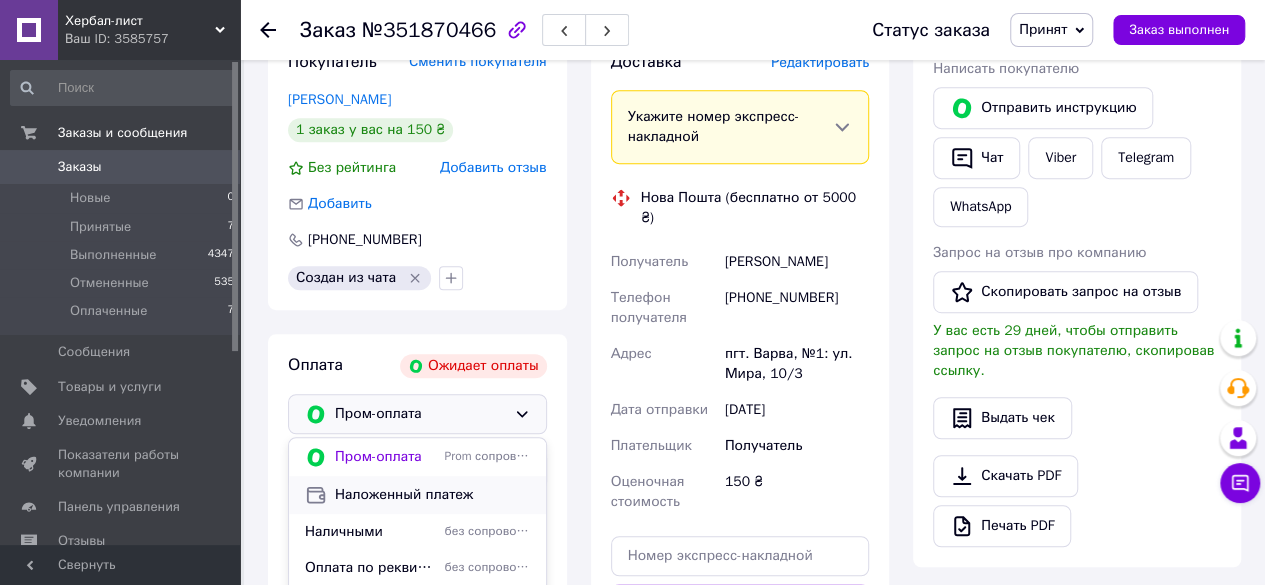click on "Наложенный платеж" at bounding box center (432, 495) 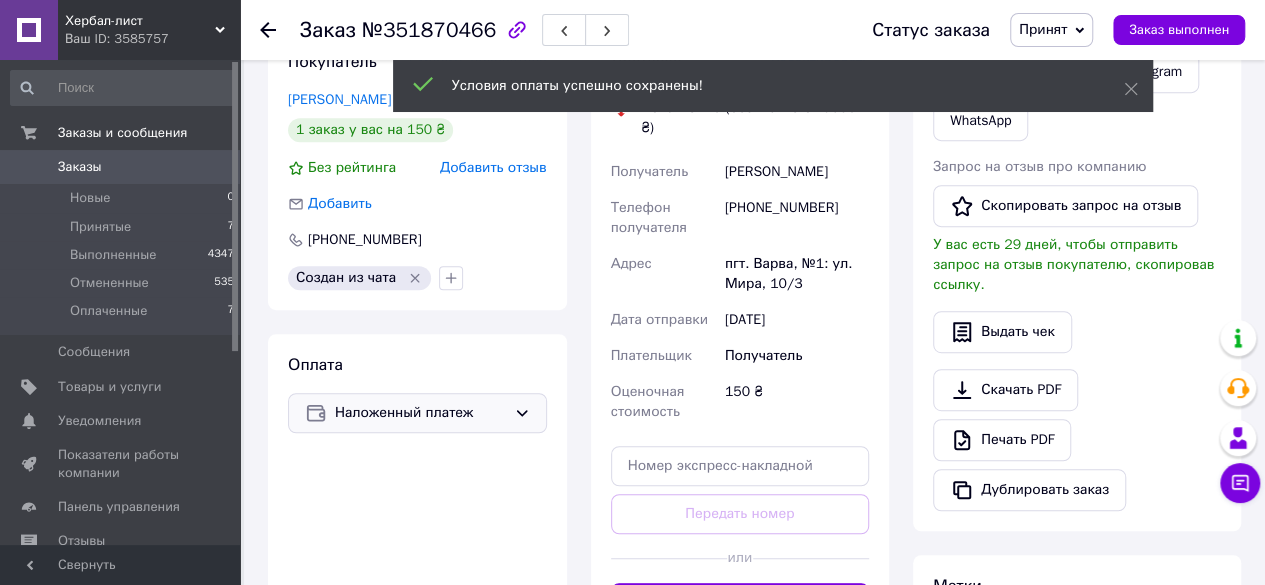scroll, scrollTop: 808, scrollLeft: 0, axis: vertical 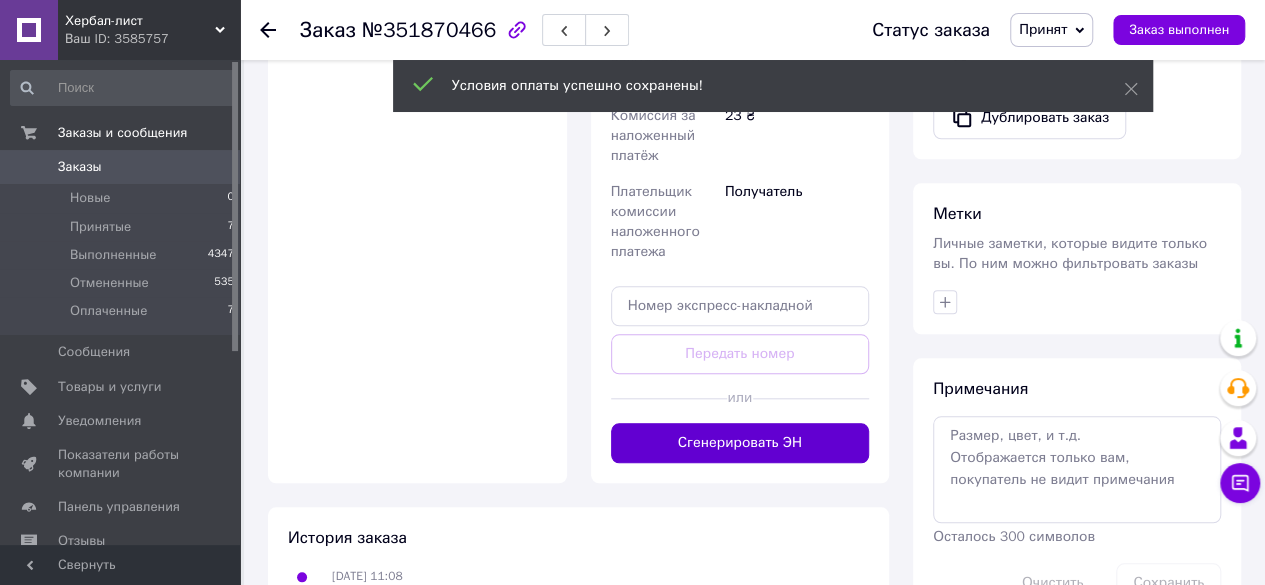 click on "Сгенерировать ЭН" at bounding box center [740, 443] 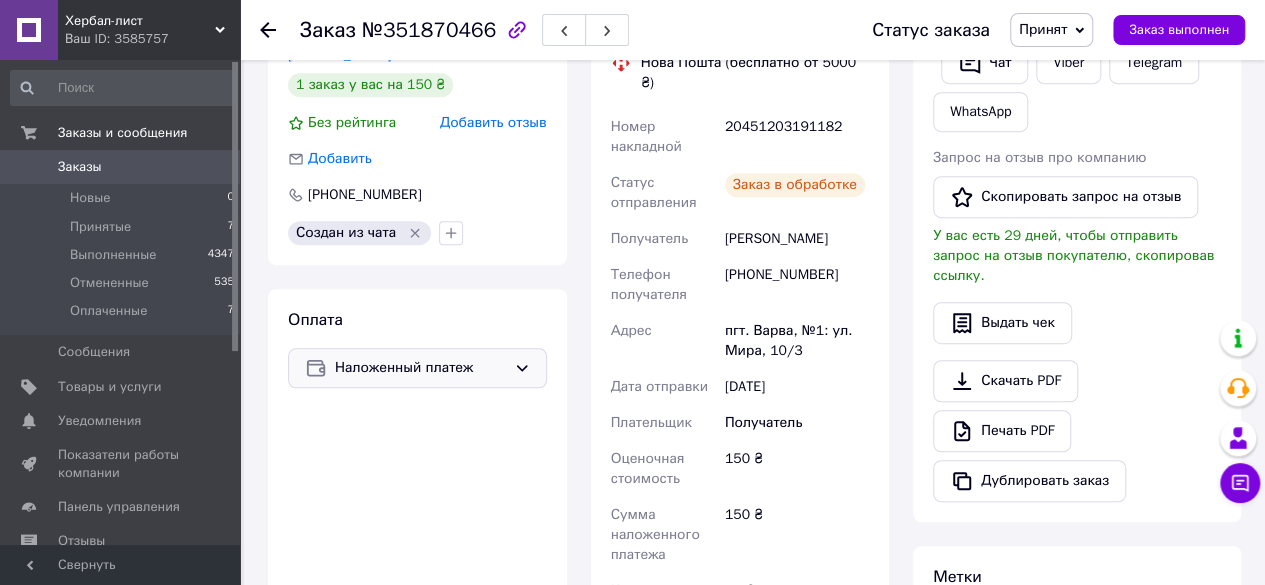 scroll, scrollTop: 408, scrollLeft: 0, axis: vertical 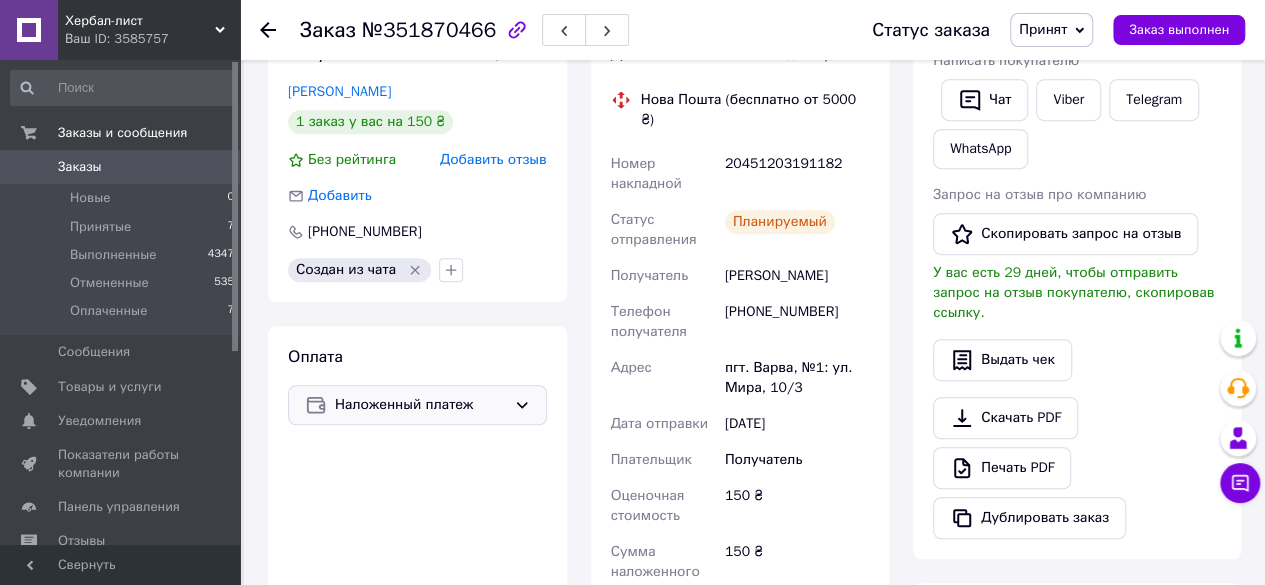 click 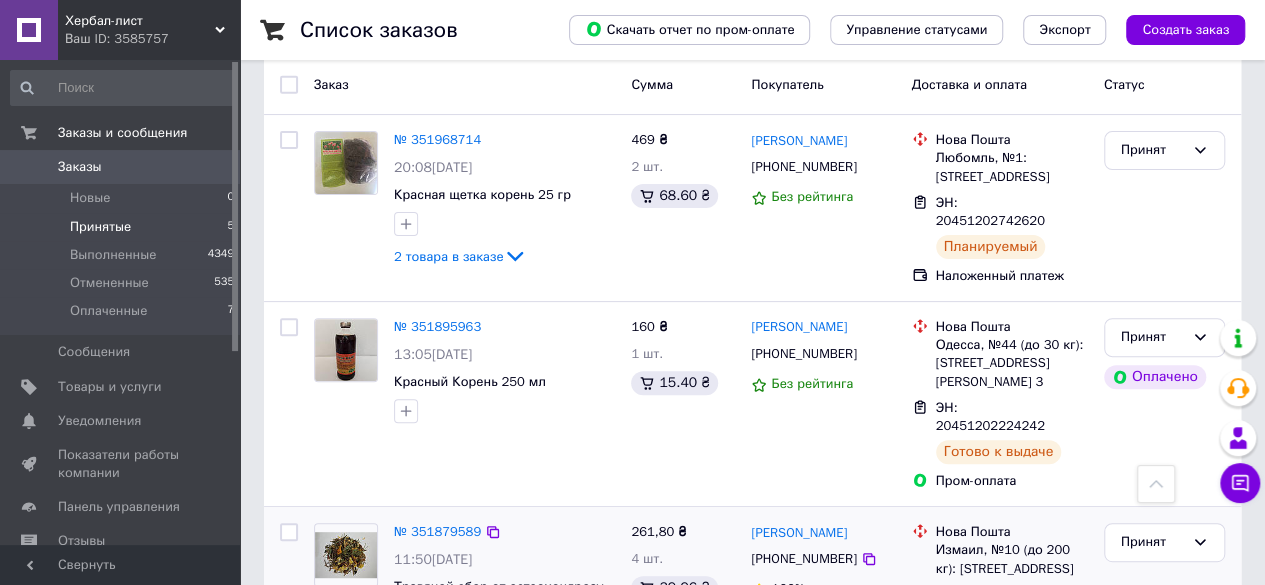 scroll, scrollTop: 0, scrollLeft: 0, axis: both 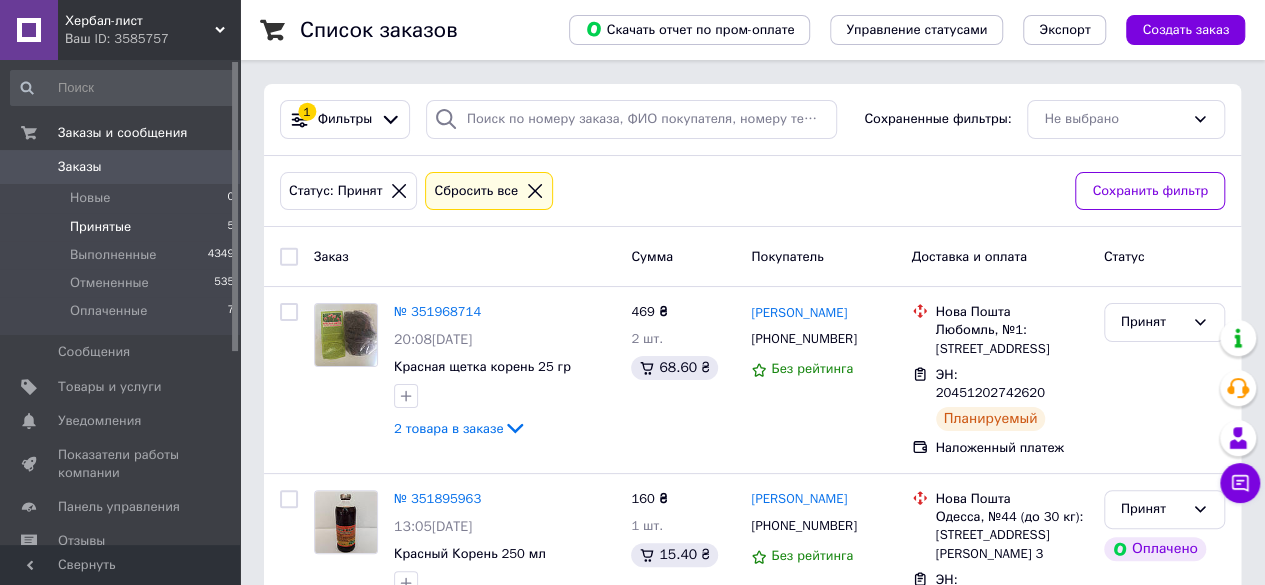 click 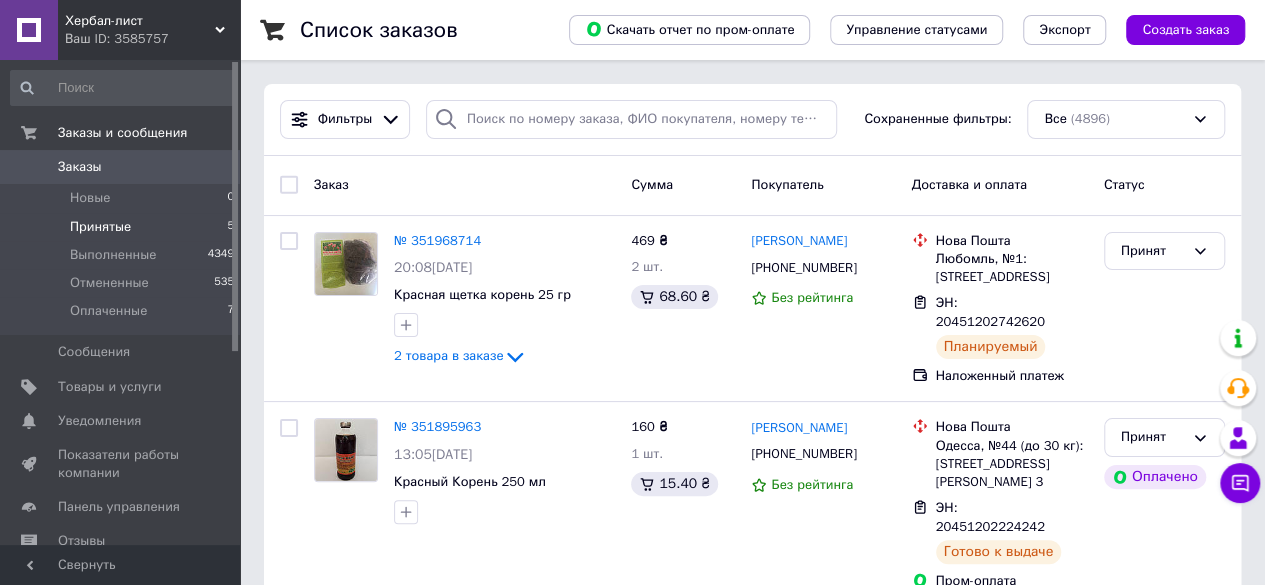click on "Ваш ID: 3585757" at bounding box center [152, 39] 